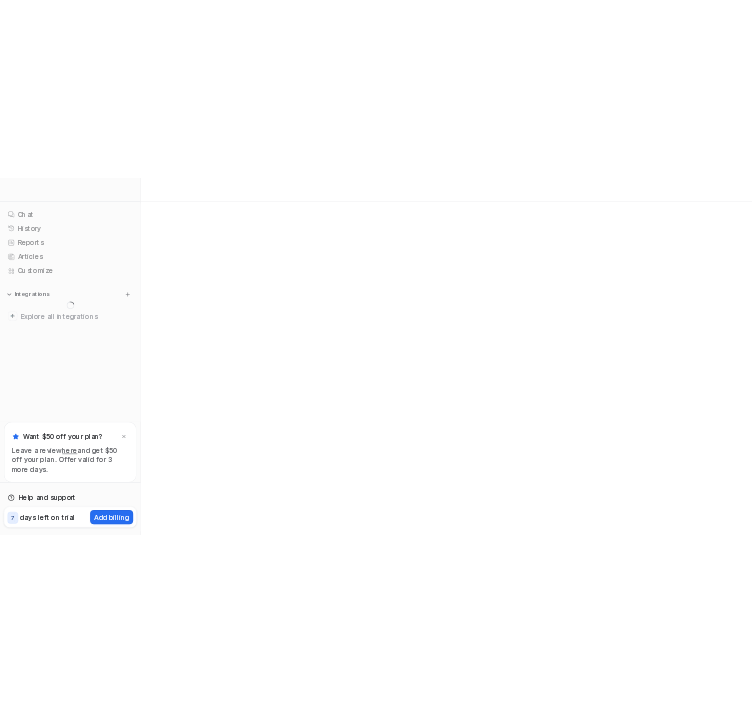 scroll, scrollTop: 0, scrollLeft: 0, axis: both 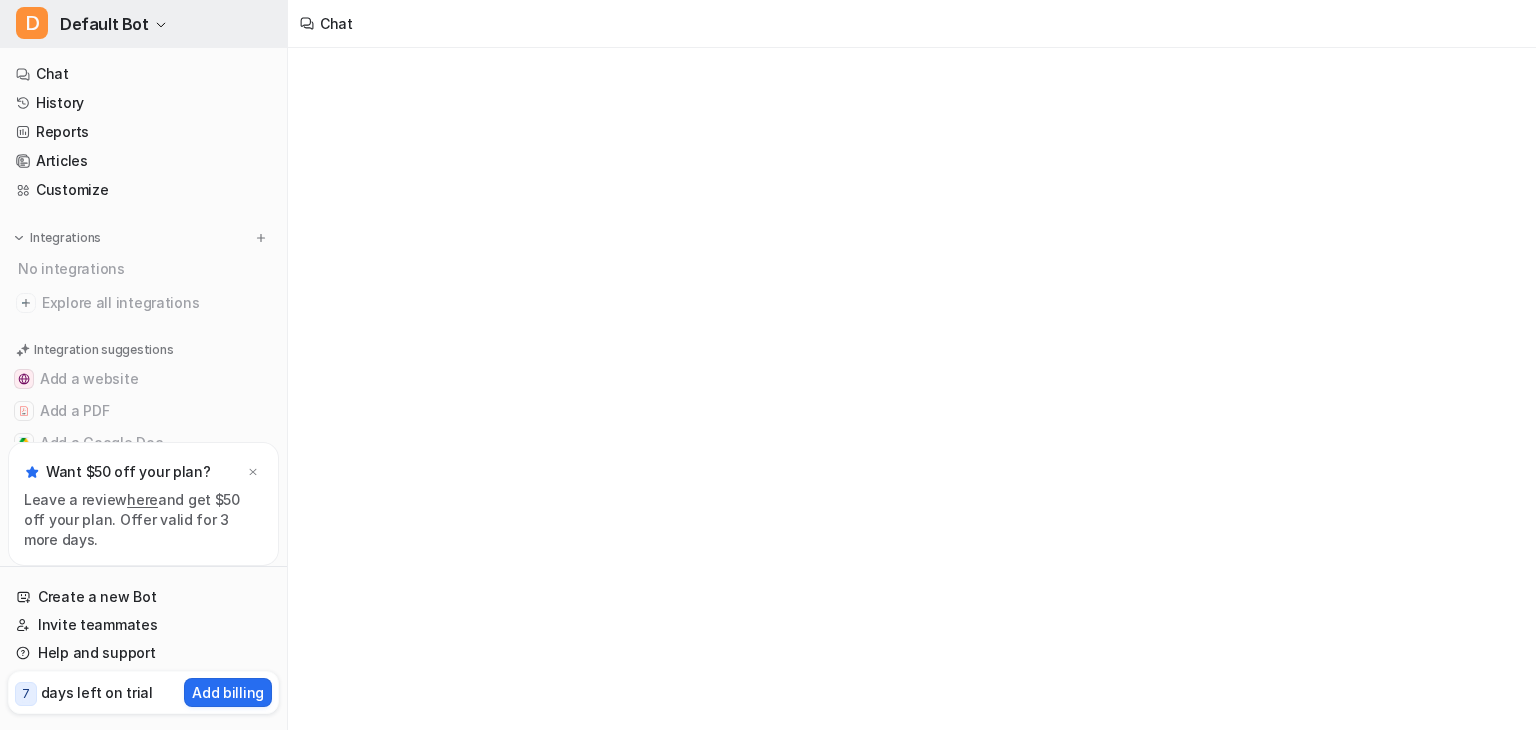 click on "Default Bot" at bounding box center (104, 24) 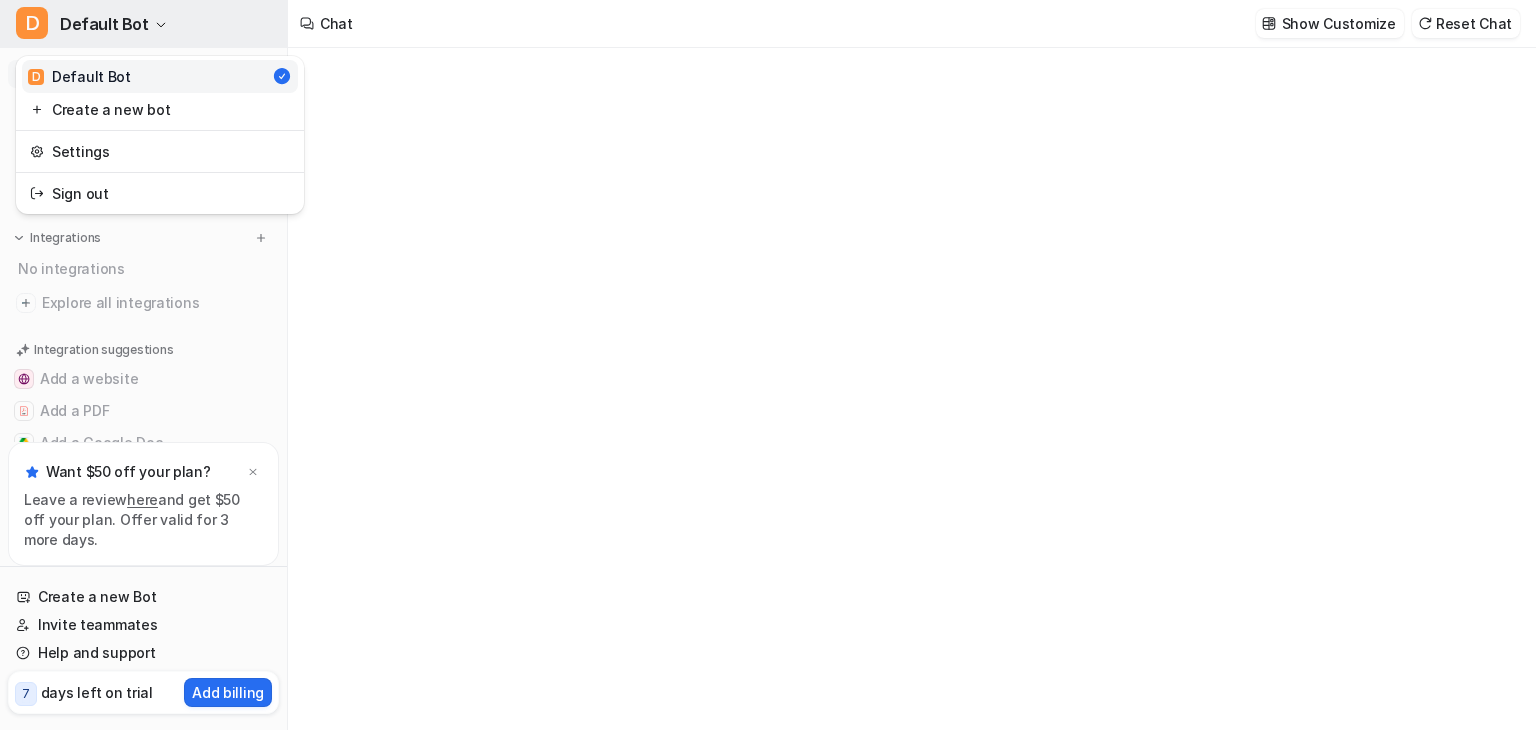 type on "**********" 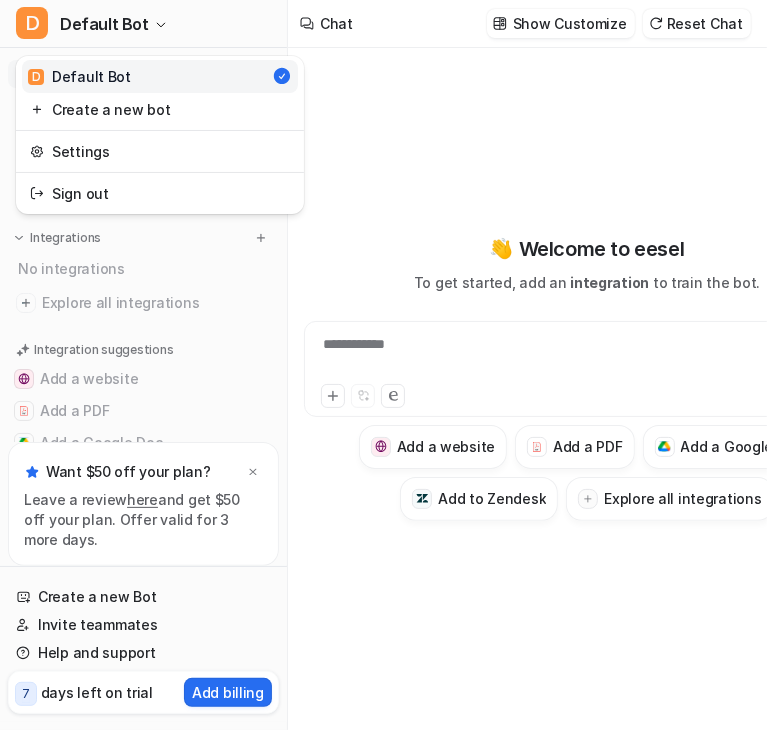 click on "**********" at bounding box center (383, 365) 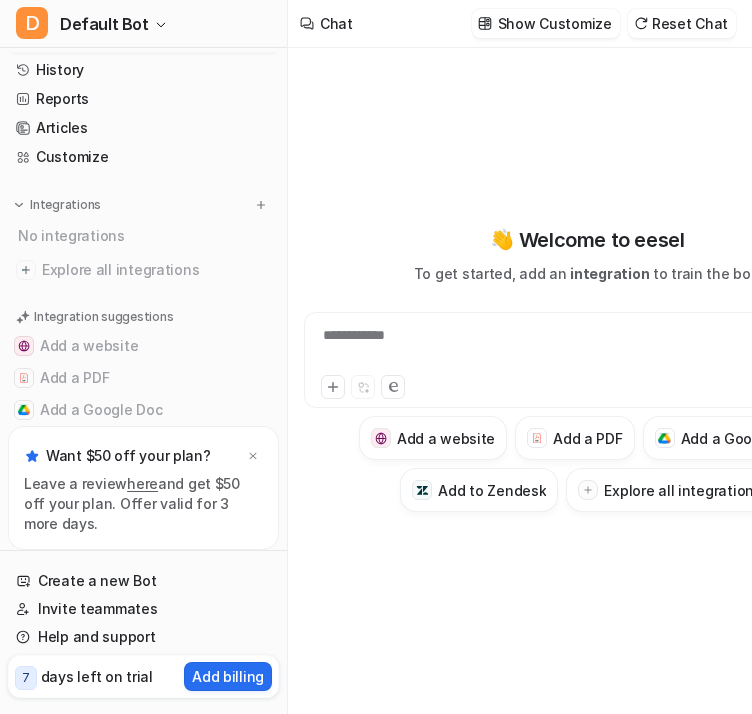 scroll, scrollTop: 0, scrollLeft: 0, axis: both 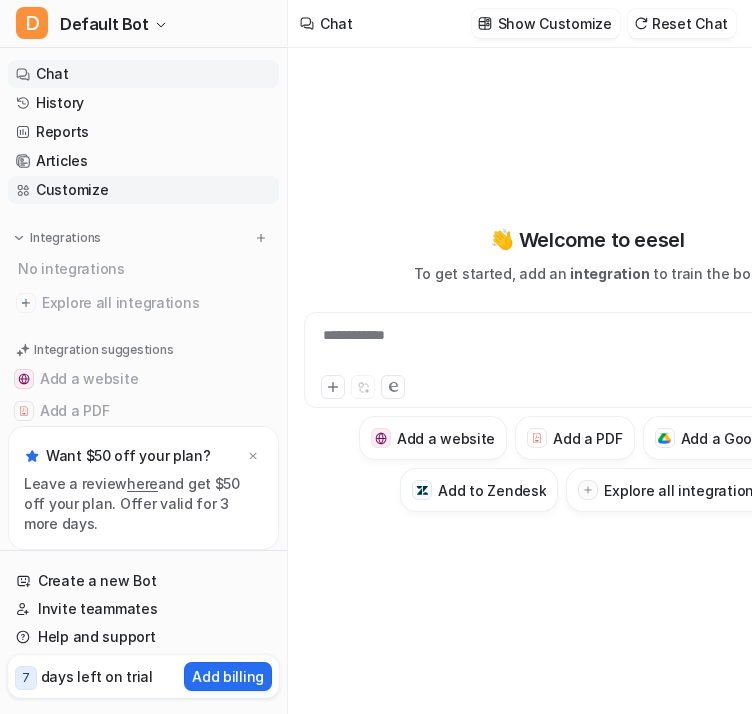 click on "Customize" at bounding box center (143, 190) 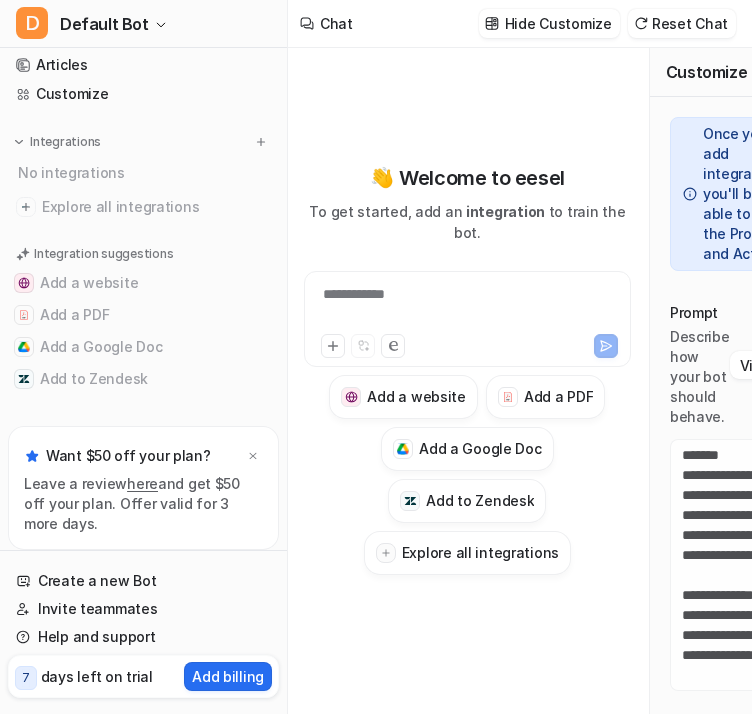 scroll, scrollTop: 0, scrollLeft: 0, axis: both 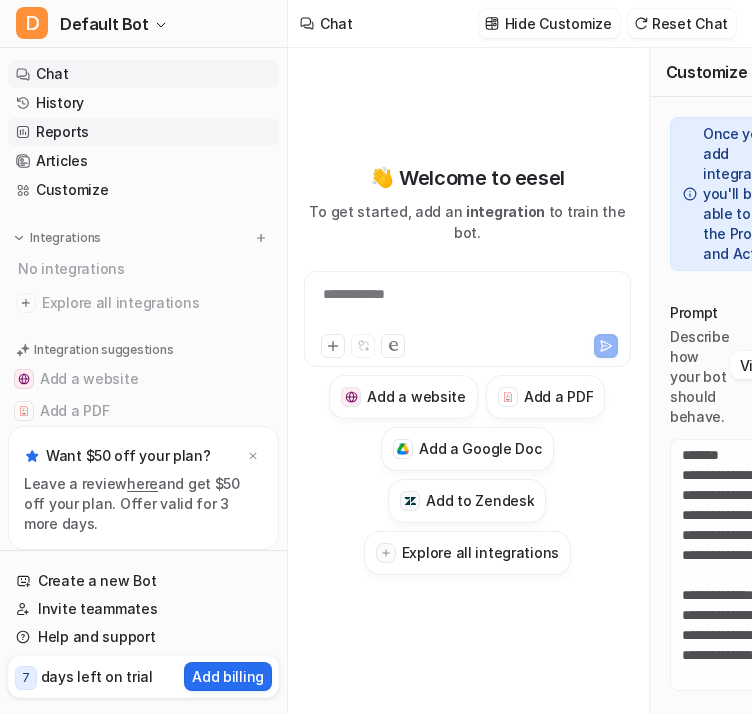 click on "Reports" at bounding box center [143, 132] 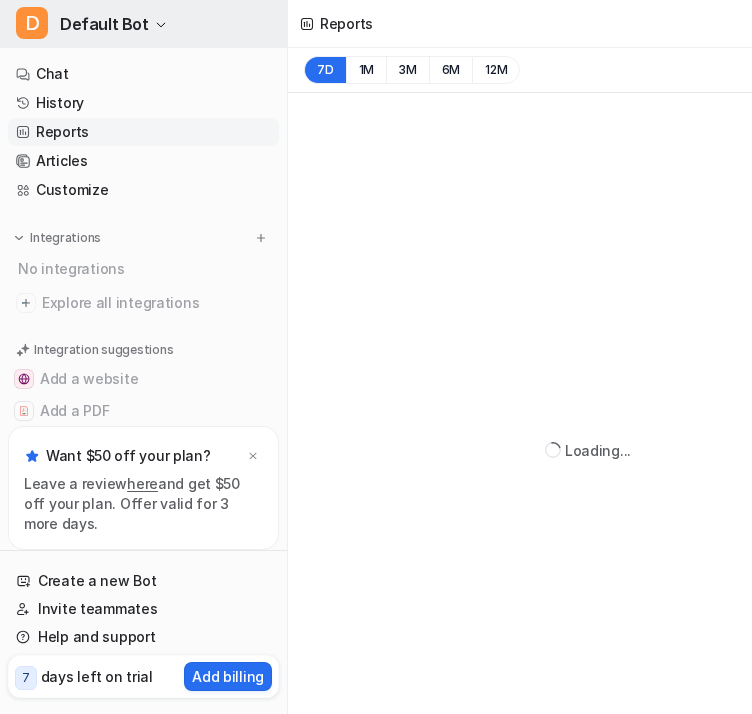 click on "Default Bot" at bounding box center [104, 24] 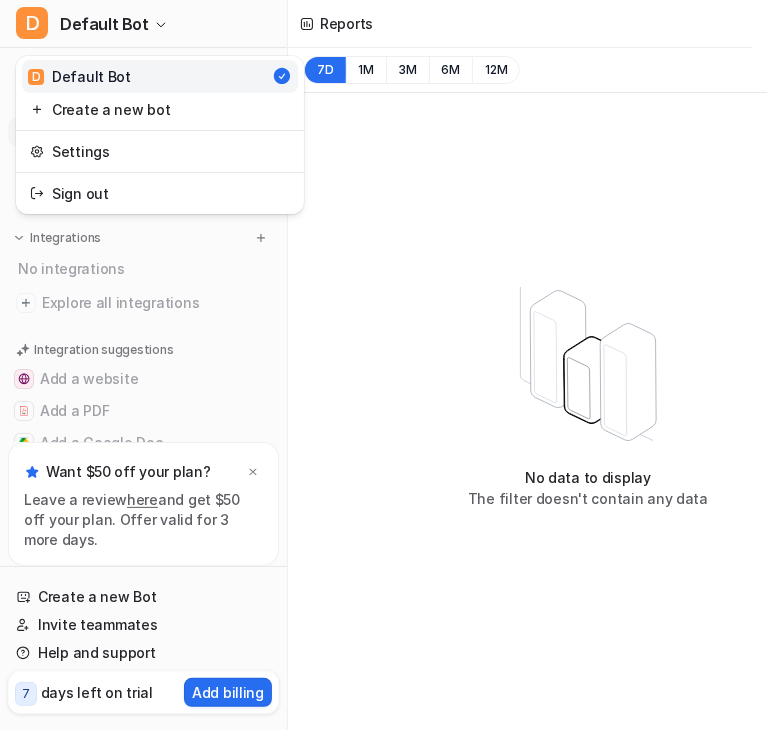 click on "D Default Bot D   Default Bot Create a new bot Settings Sign out Chat History Reports Articles Customize Integrations No integrations Explore all integrations Integration suggestions Add a website Add a PDF Add a Google Doc Add to Zendesk Want $50 off your plan? Leave a review  here  and get $50 off your plan. Offer valid for 3 more days. Create a new Bot Invite teammates Help and support 7 days left on trial Add billing Help Chat with us We’re a small team, but make it a priority to chat with every single customer. Watch a 5 min demo A quick walkthrough our app and everything you can do with it. Visit Help Center Read through our docs - or AI chat. Reports 7D 1M 3M 6M 12M No data to display The filter doesn’t contain any data" at bounding box center [376, 365] 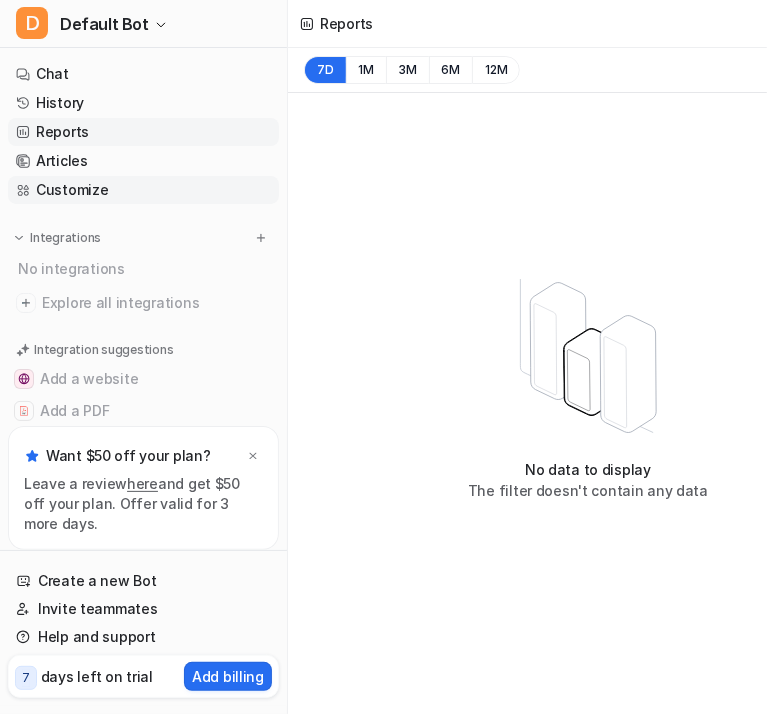 click on "Customize" at bounding box center (143, 190) 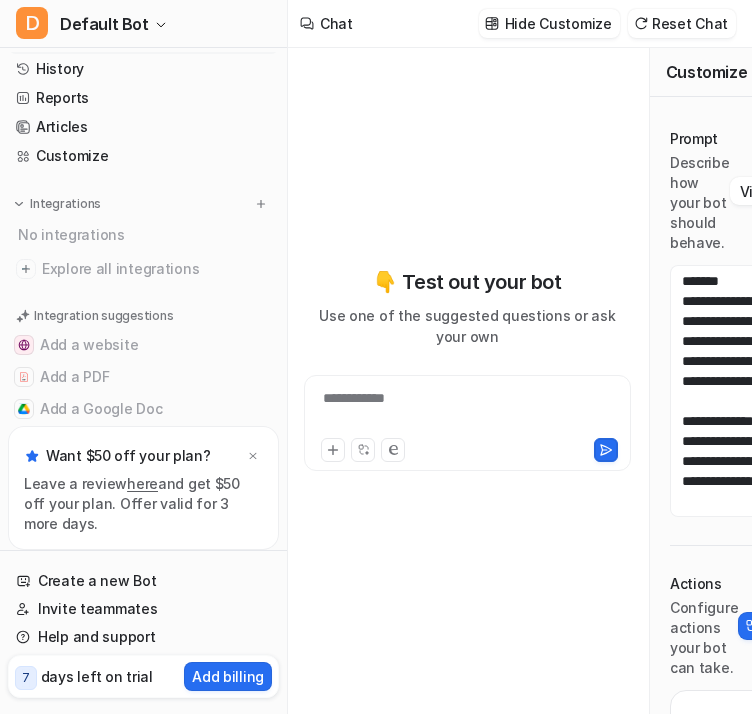 scroll, scrollTop: 0, scrollLeft: 0, axis: both 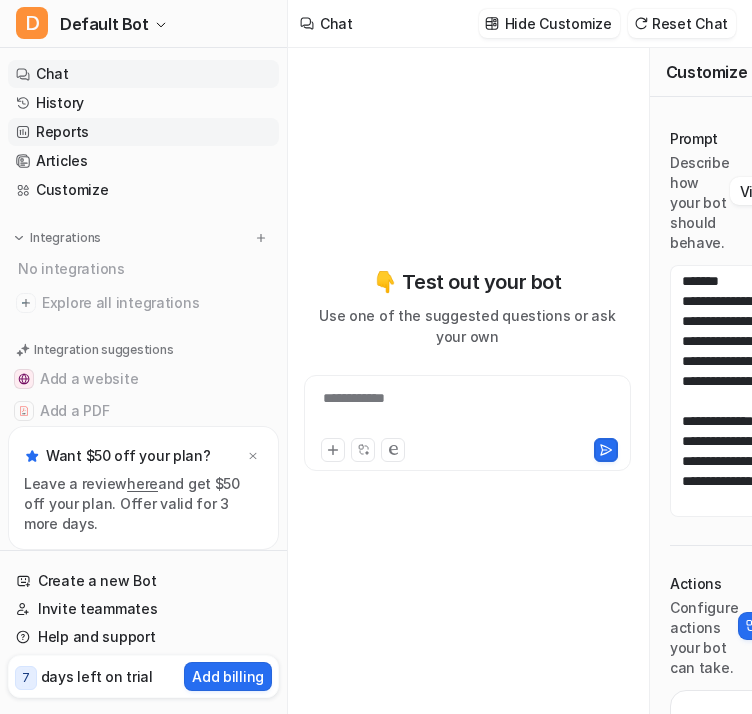 click on "Reports" at bounding box center [143, 132] 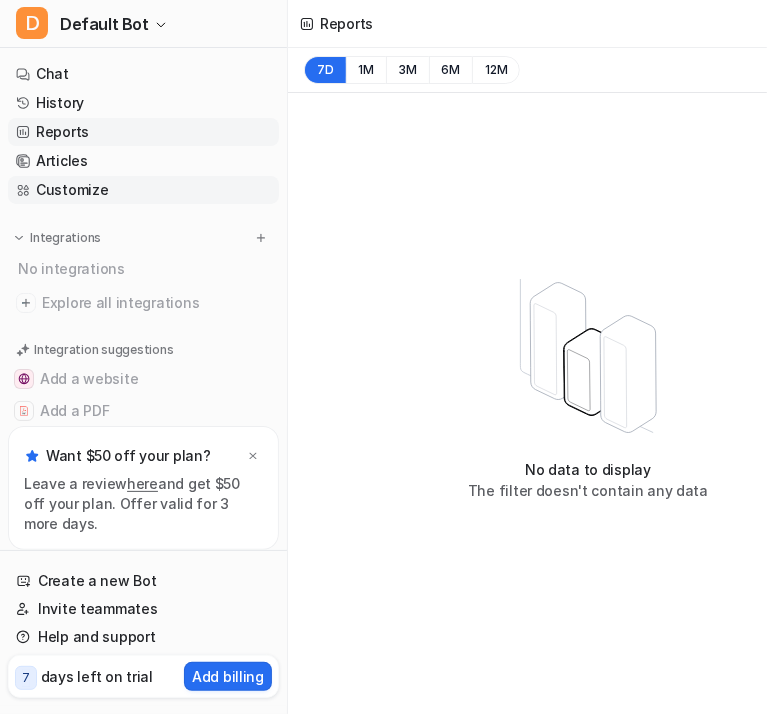 click on "Customize" at bounding box center [143, 190] 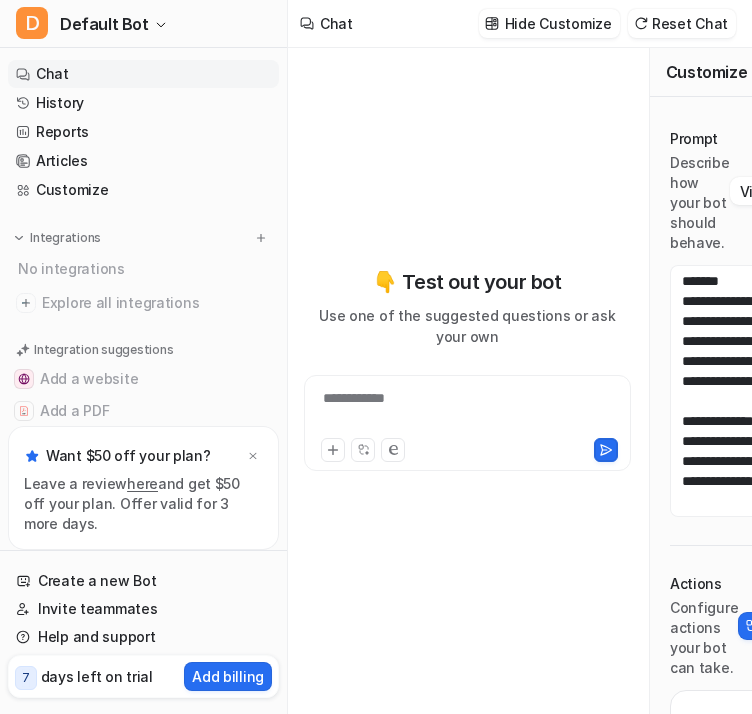 drag, startPoint x: 451, startPoint y: 713, endPoint x: 456, endPoint y: 722, distance: 10.29563 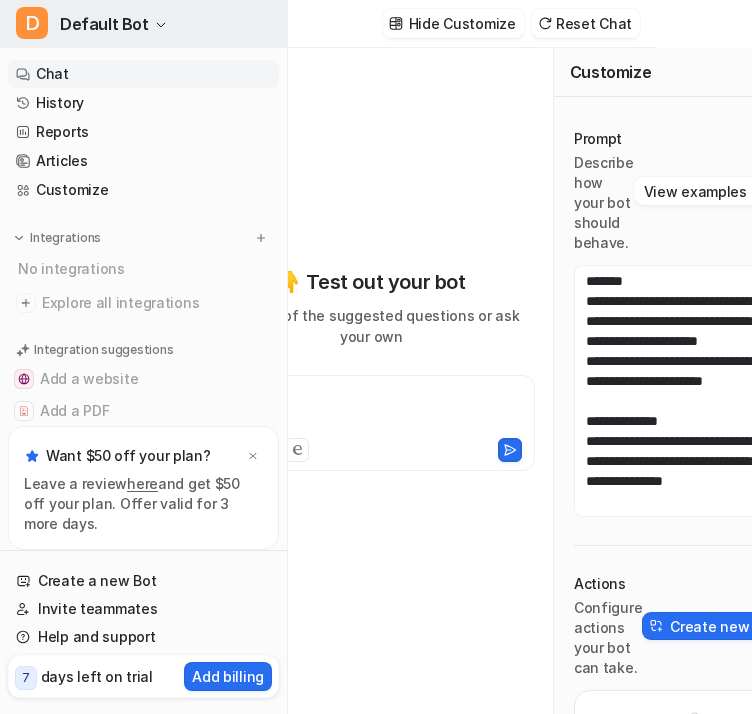 click on "Default Bot" at bounding box center (104, 24) 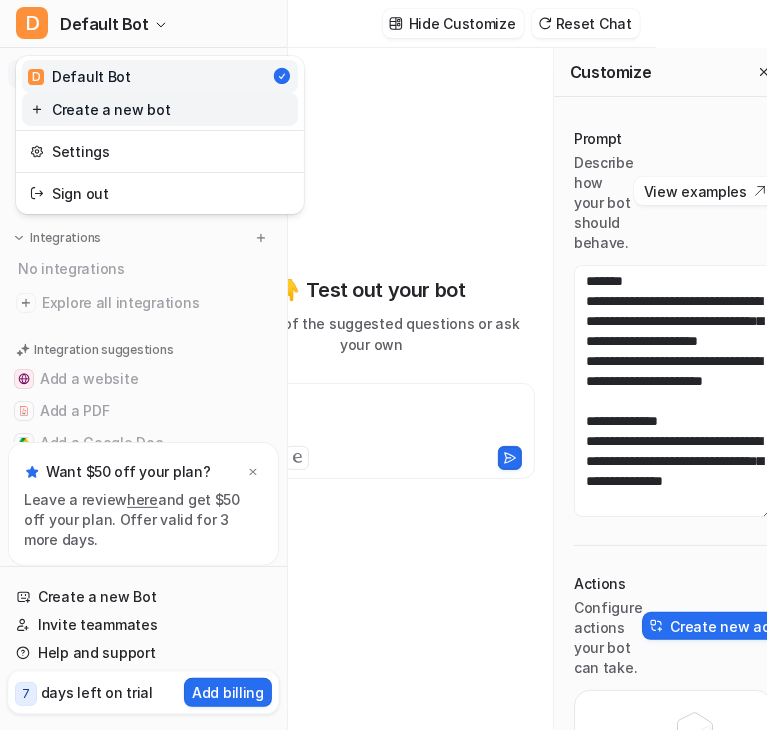 click on "Create a new bot" at bounding box center [160, 109] 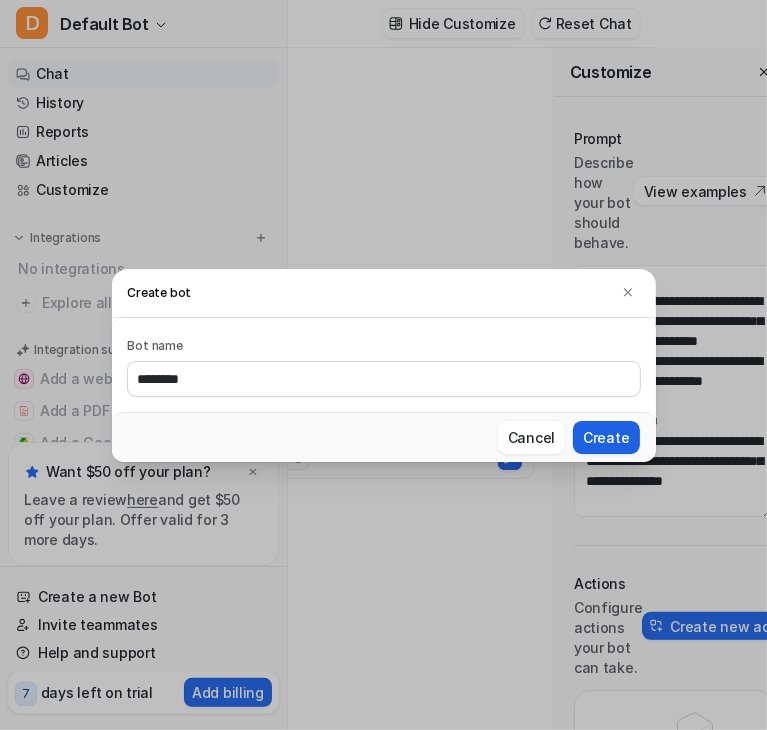 type on "********" 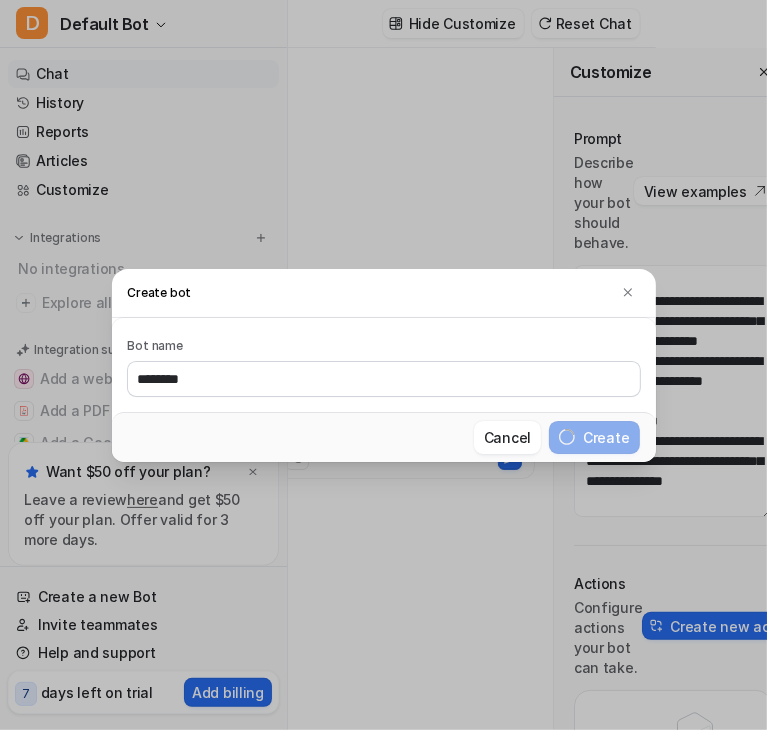 type 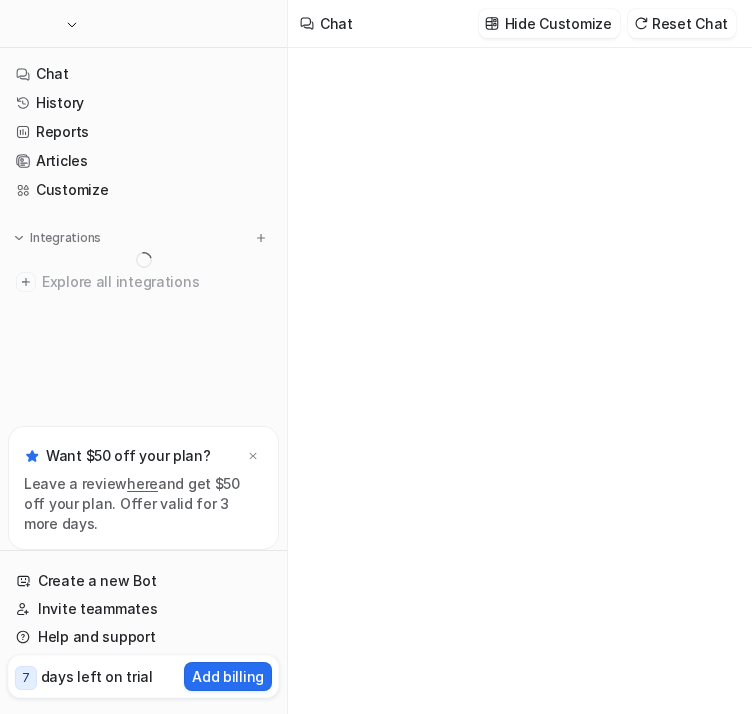 scroll, scrollTop: 0, scrollLeft: 0, axis: both 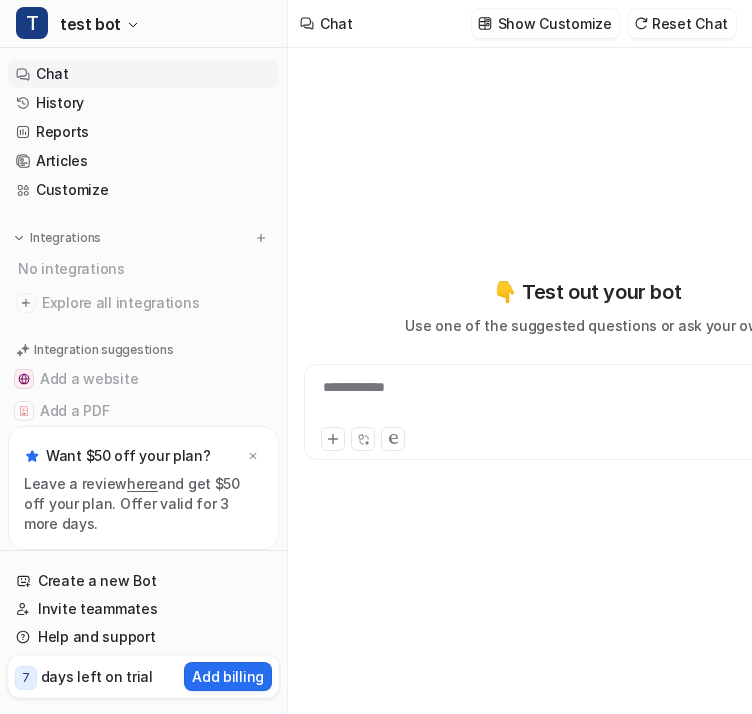 type on "**********" 